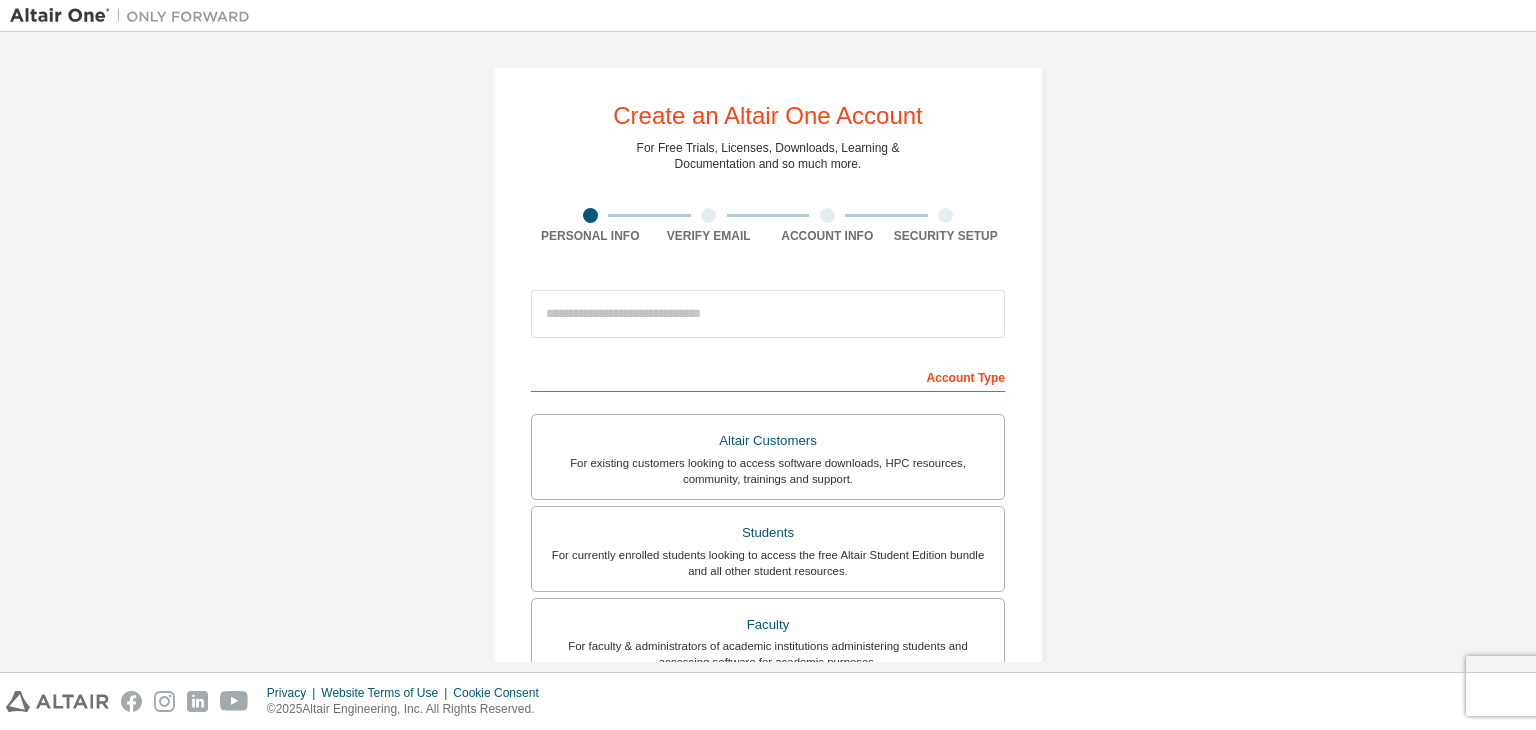 scroll, scrollTop: 0, scrollLeft: 0, axis: both 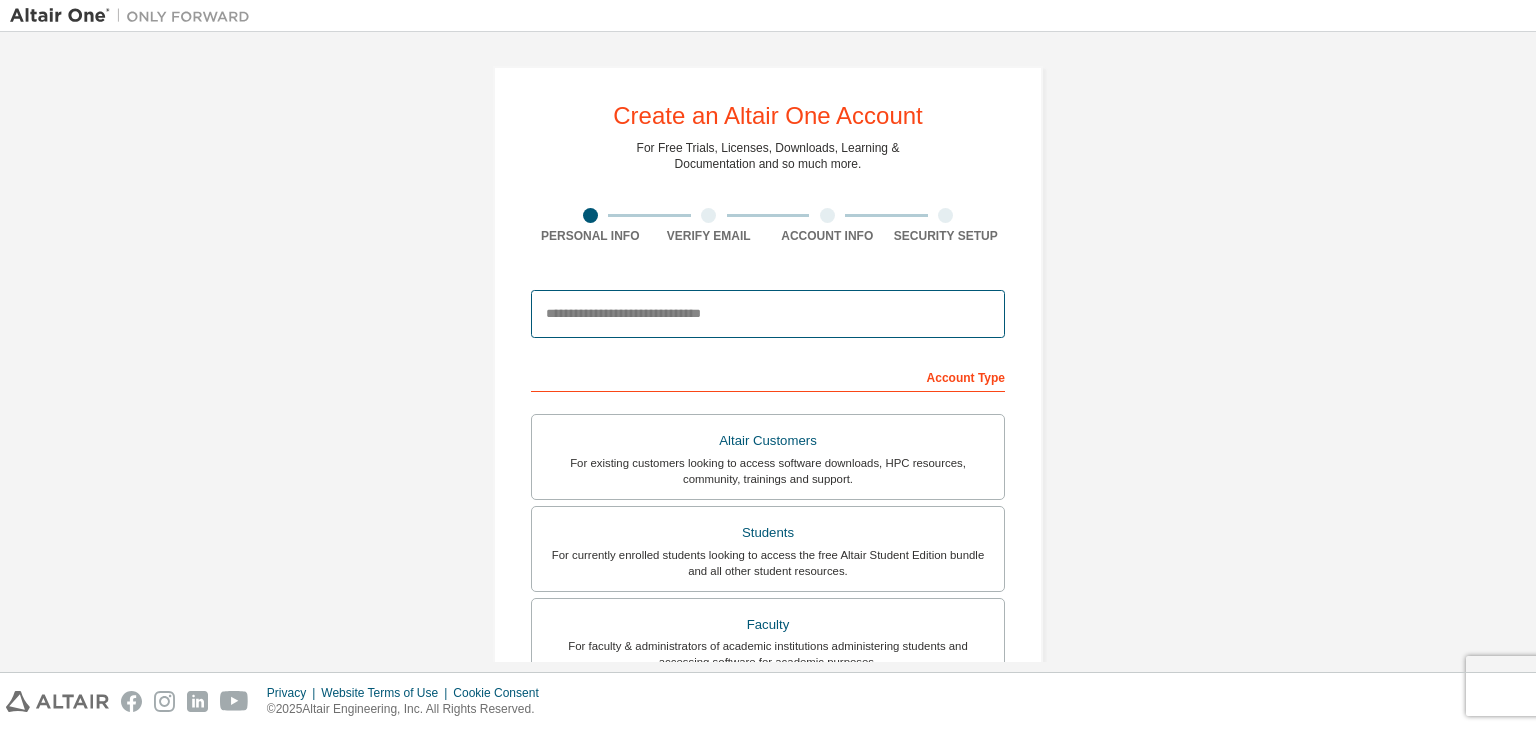 click at bounding box center (768, 314) 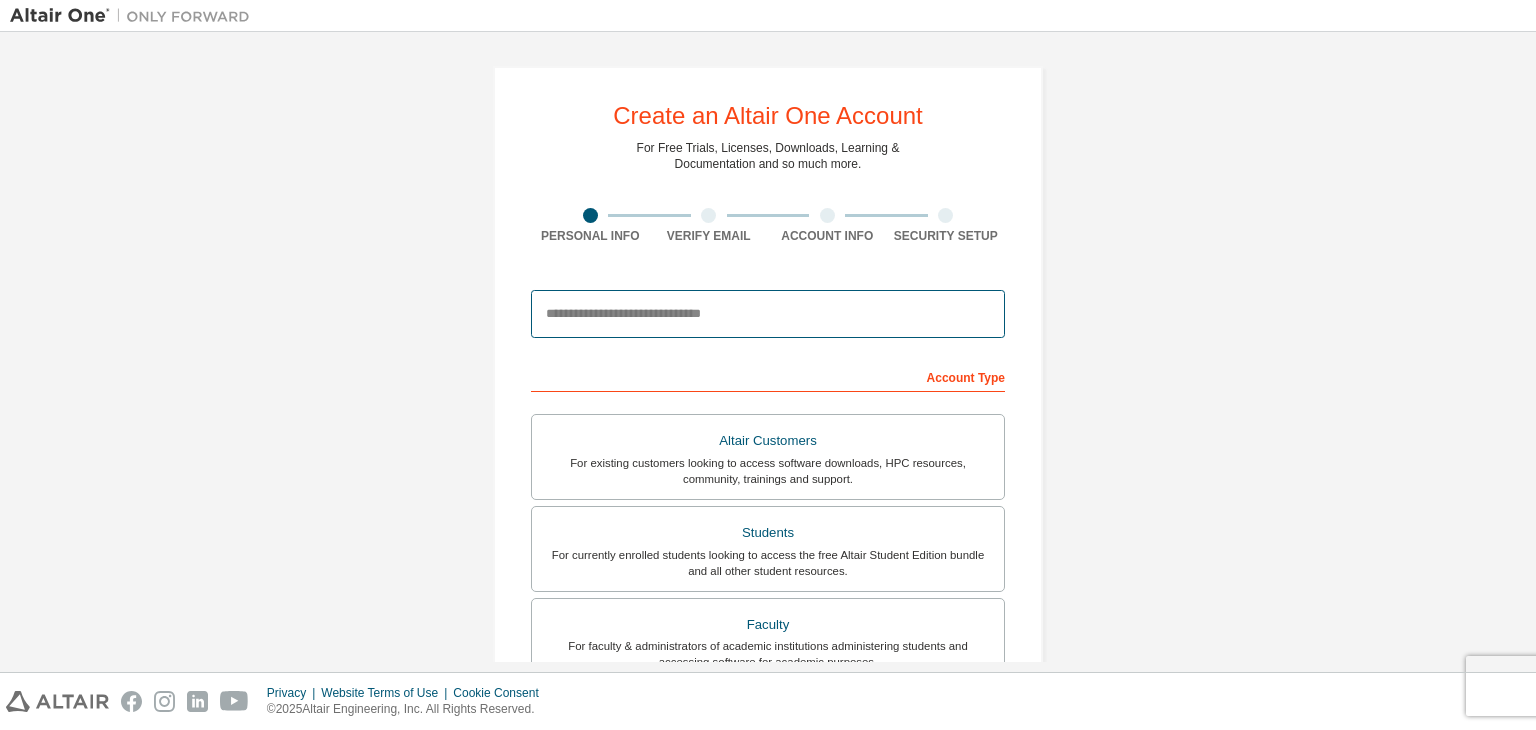 type on "**********" 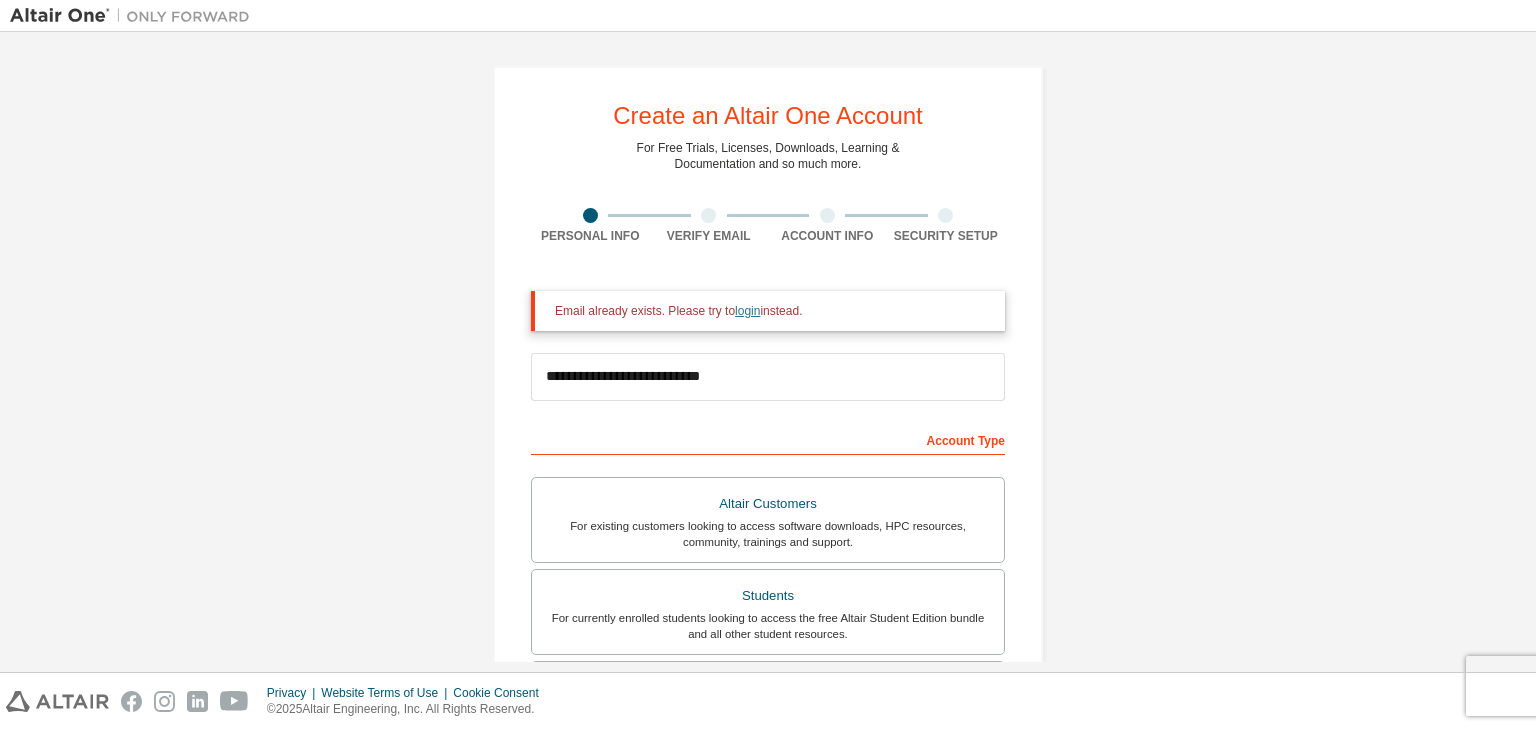 click on "login" at bounding box center (747, 311) 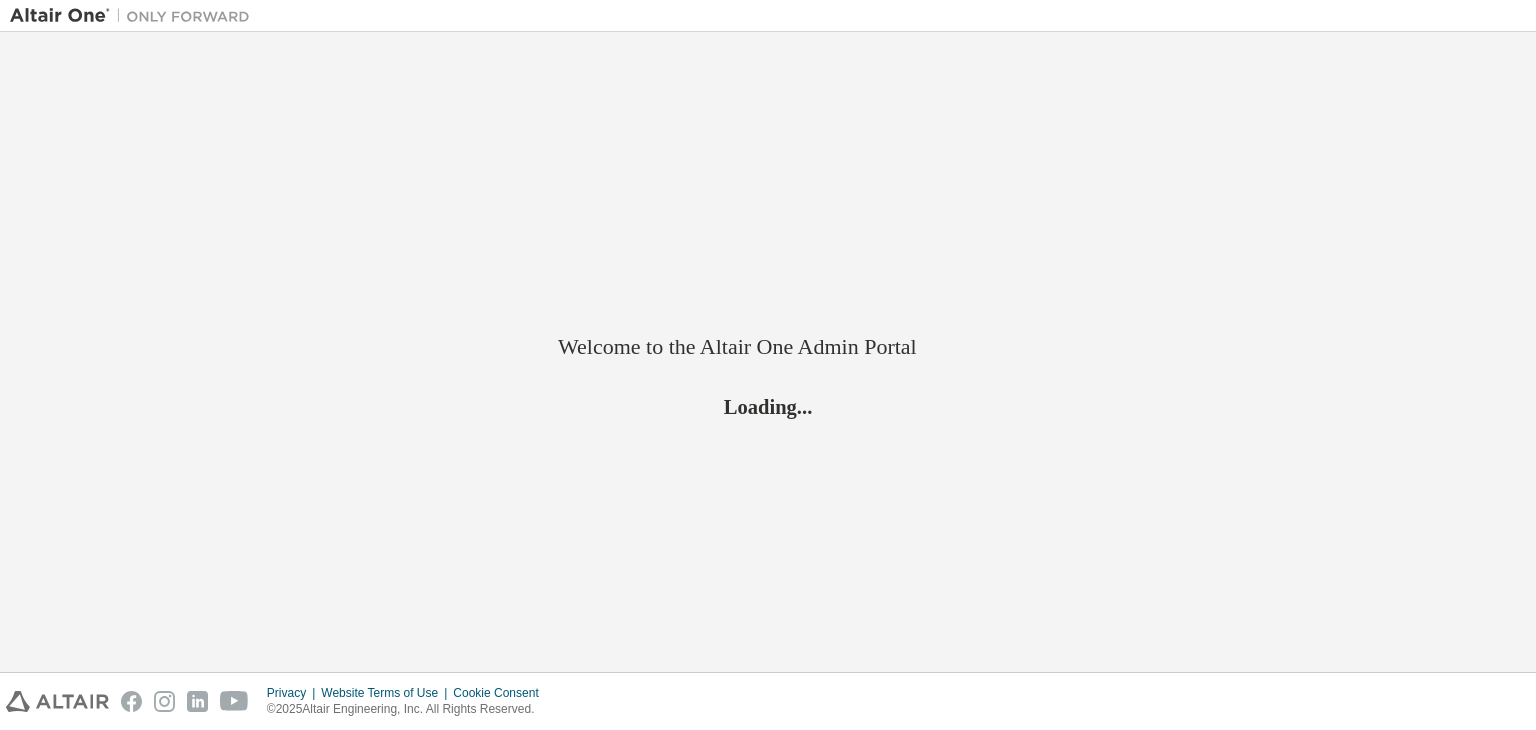 scroll, scrollTop: 0, scrollLeft: 0, axis: both 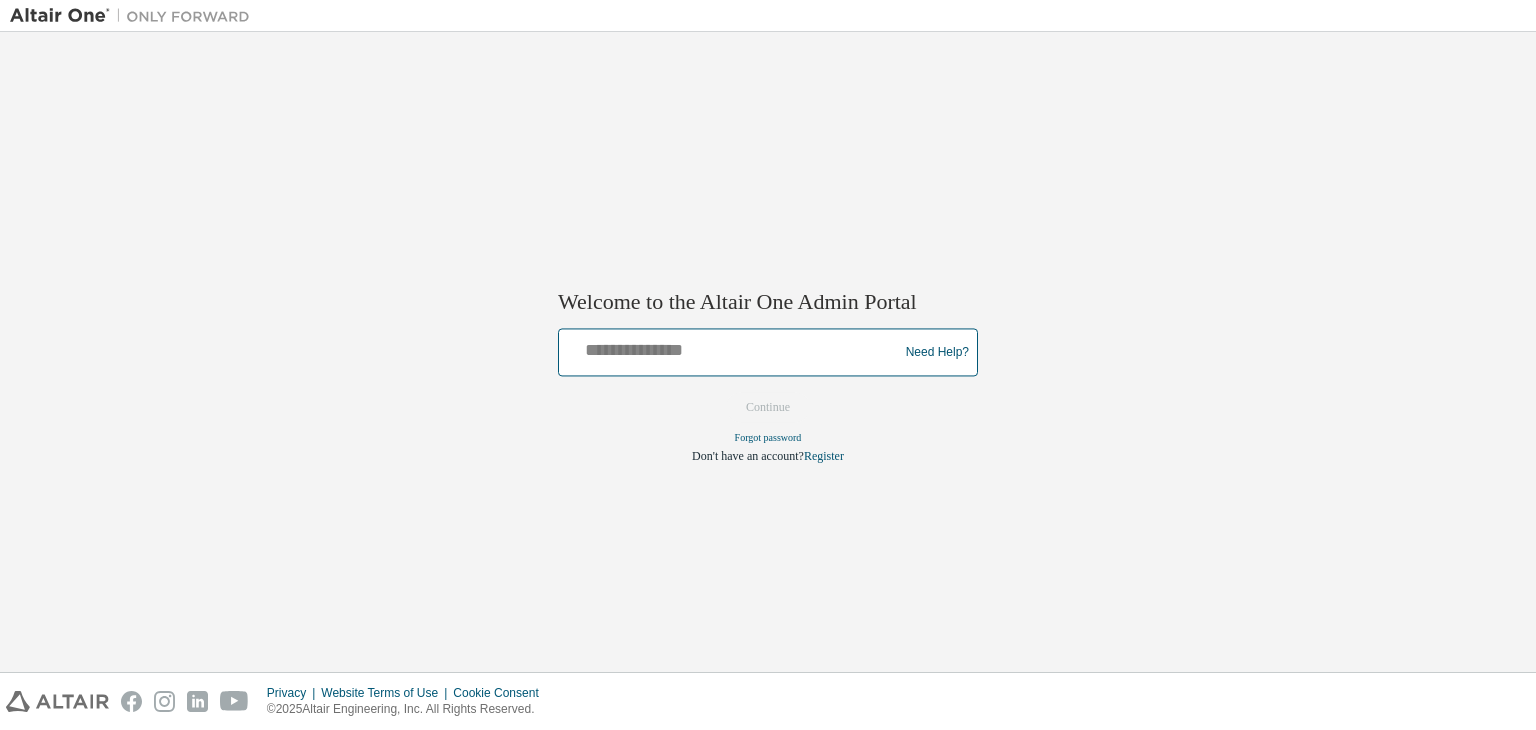 click at bounding box center [731, 348] 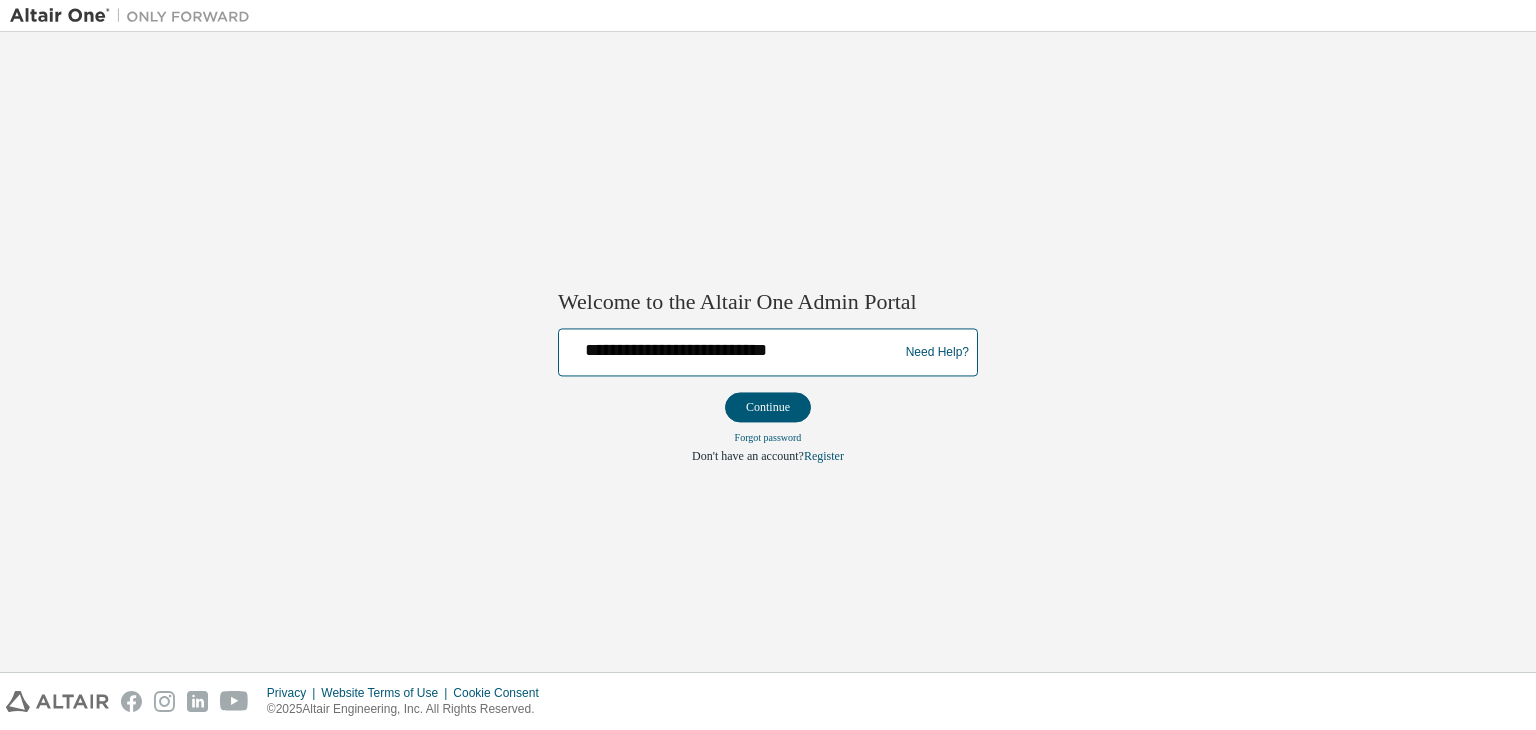 click on "**********" at bounding box center [731, 348] 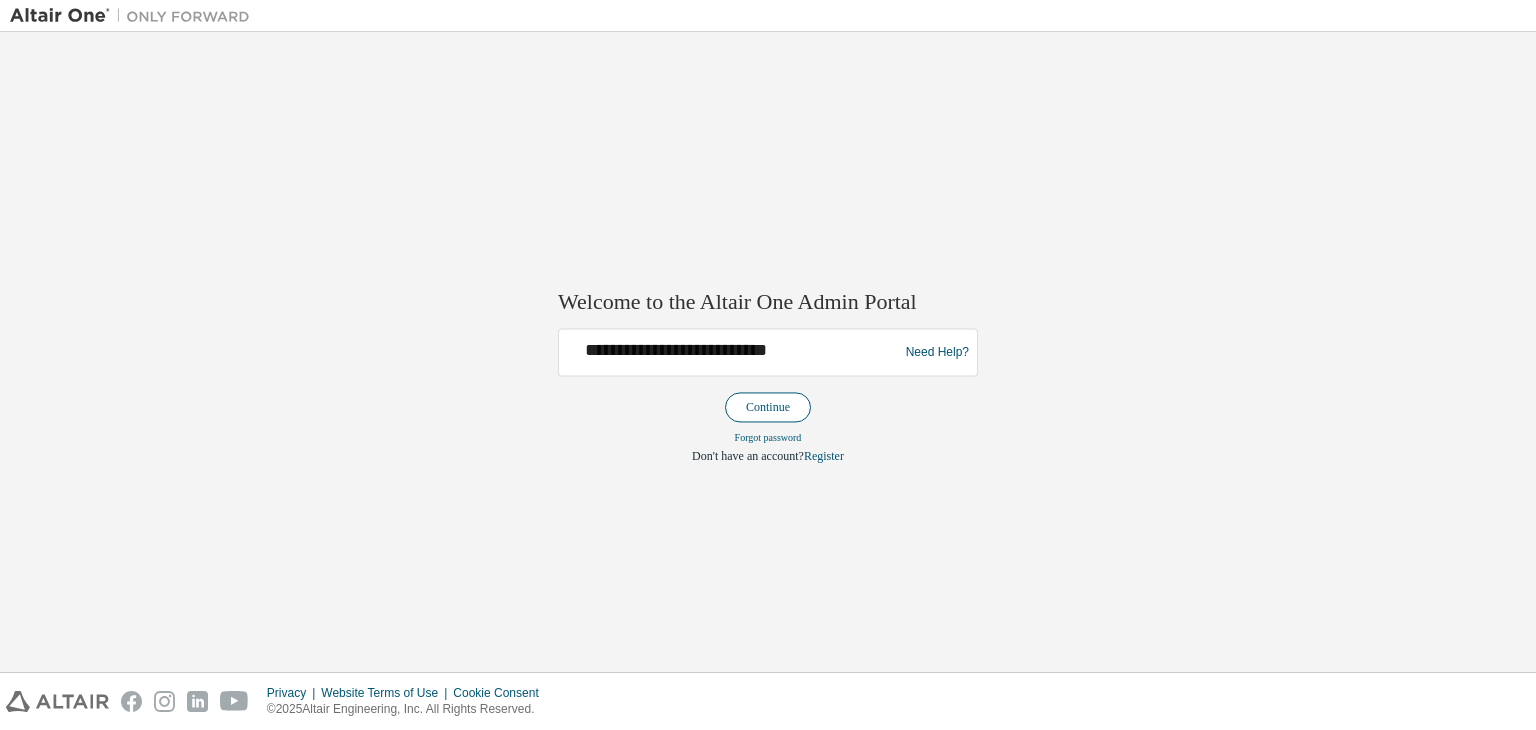 click on "Continue" at bounding box center [768, 408] 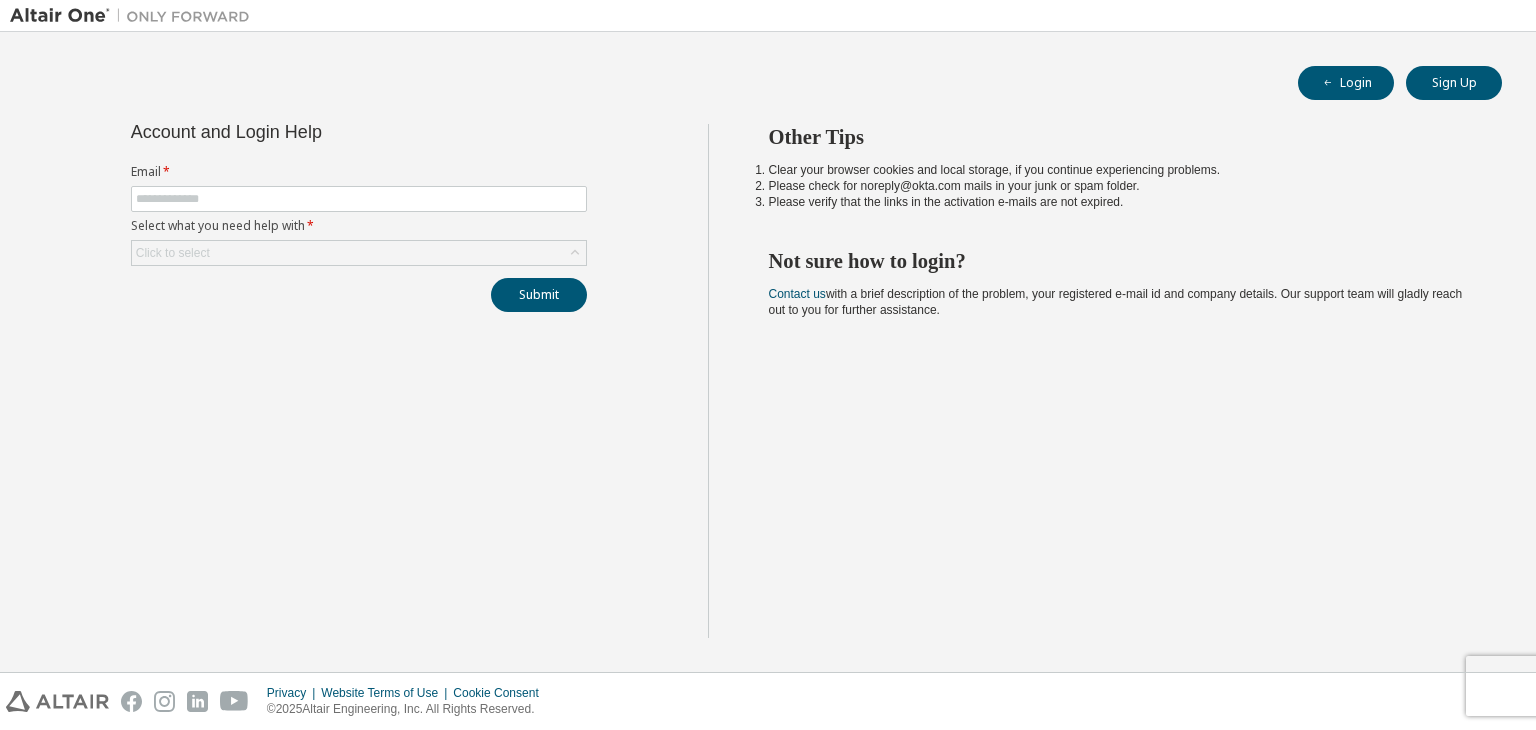 scroll, scrollTop: 0, scrollLeft: 0, axis: both 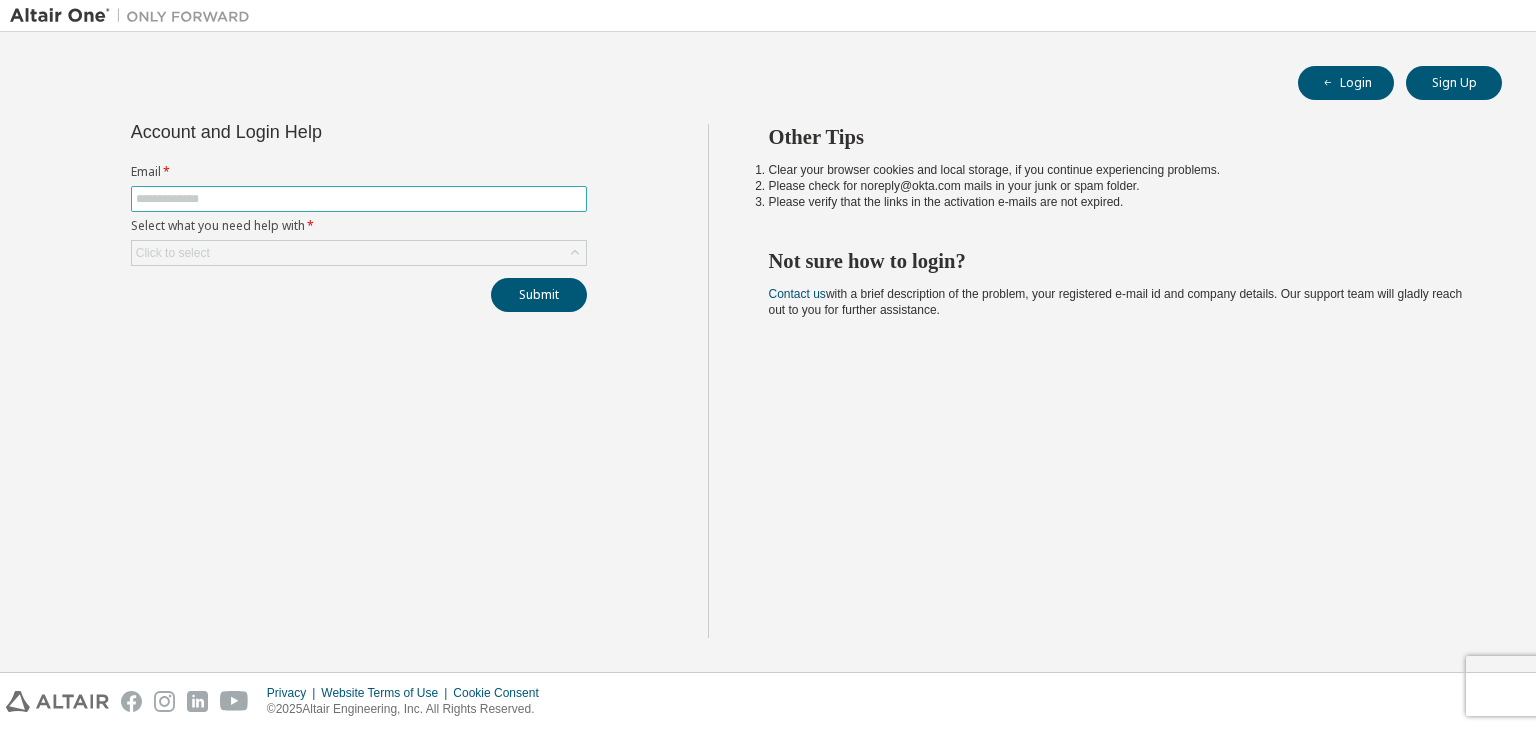 click at bounding box center [359, 199] 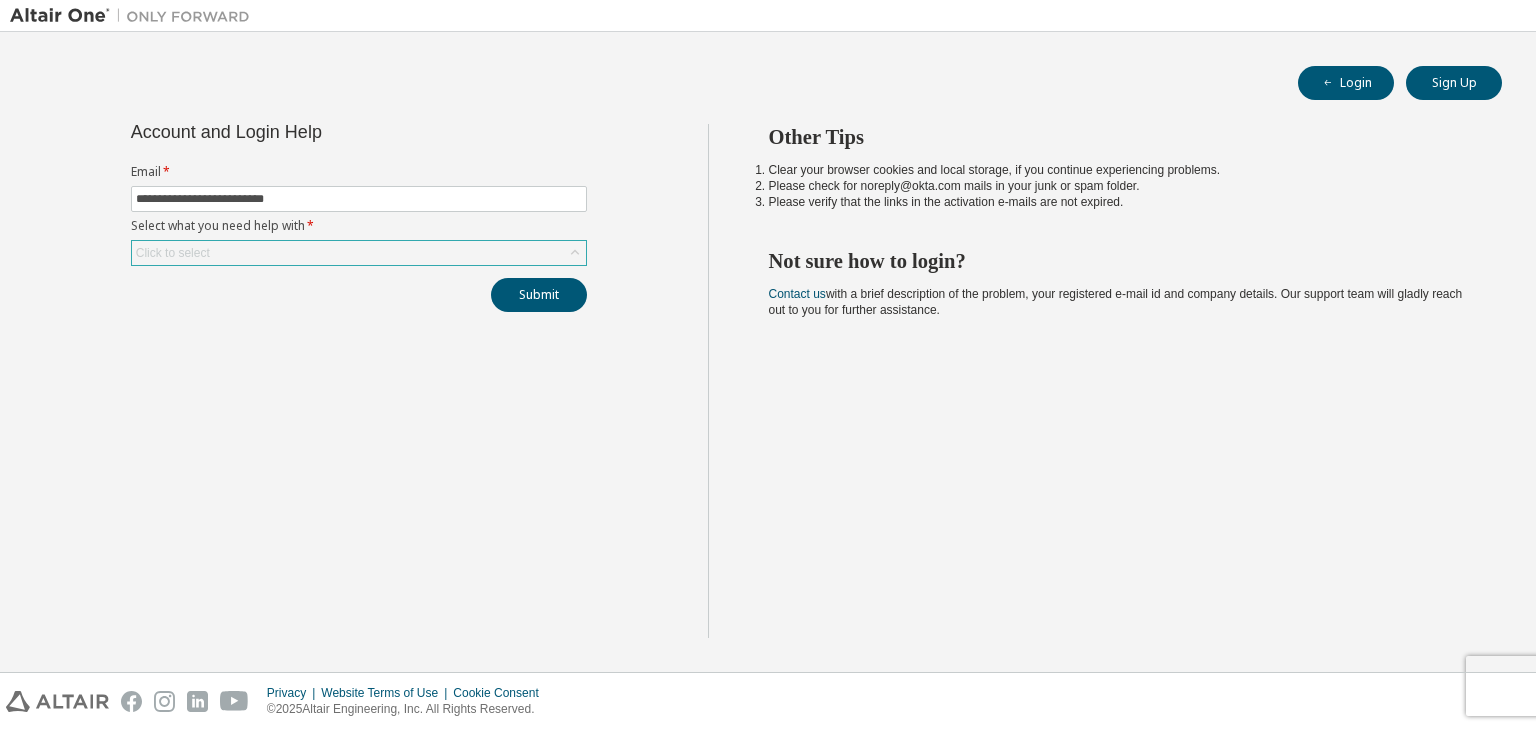 click on "Click to select" at bounding box center [359, 253] 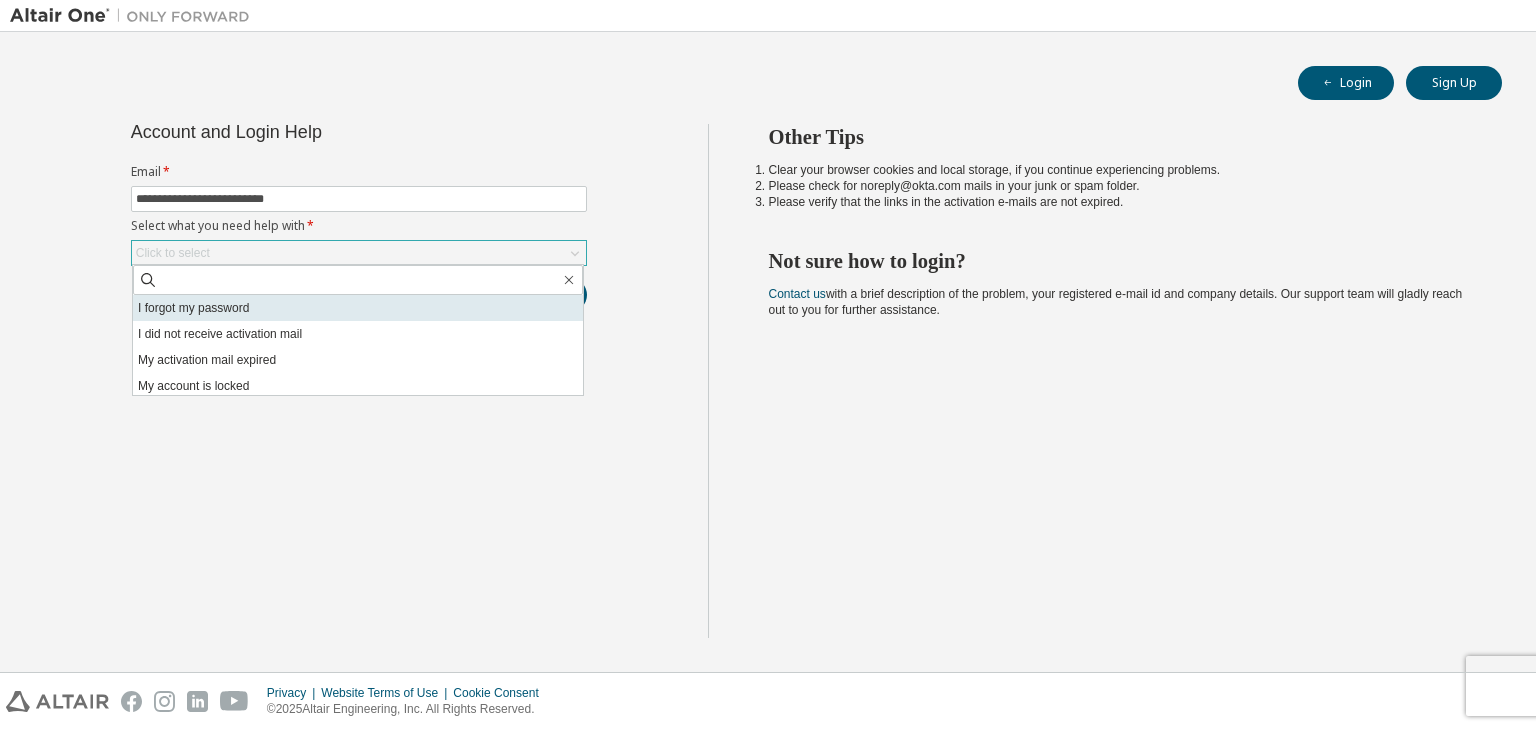 click on "I forgot my password" at bounding box center [358, 308] 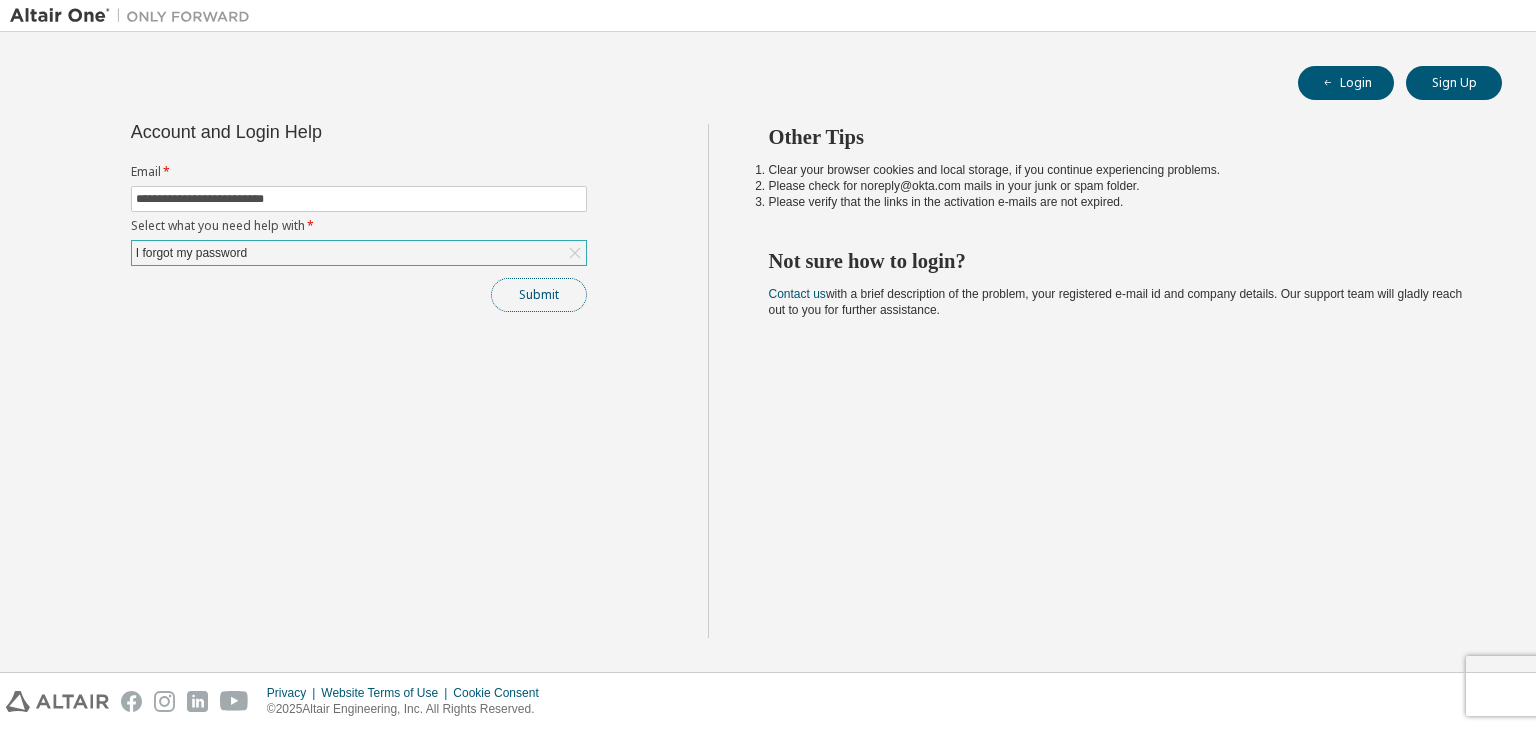 click on "Submit" at bounding box center (539, 295) 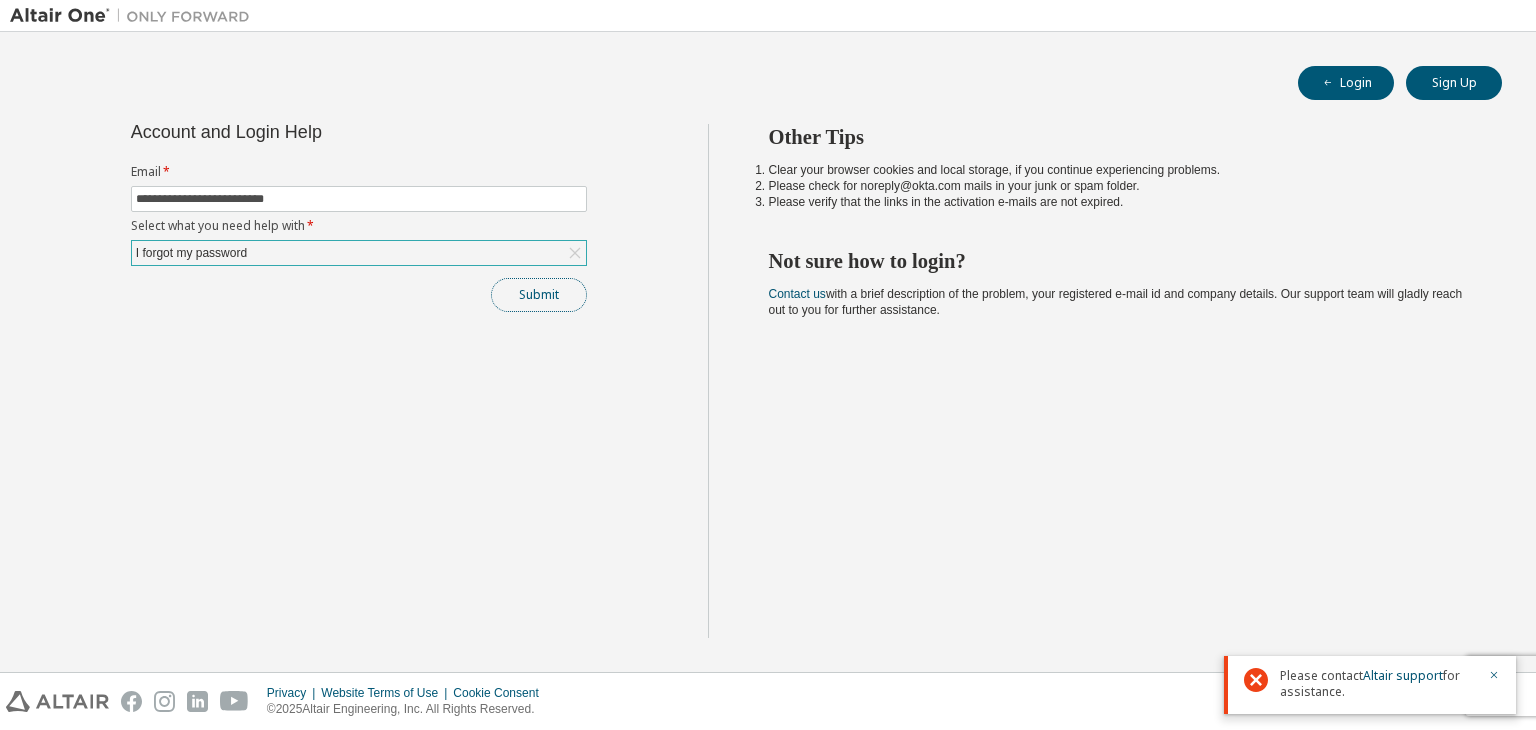 click on "Submit" at bounding box center (539, 295) 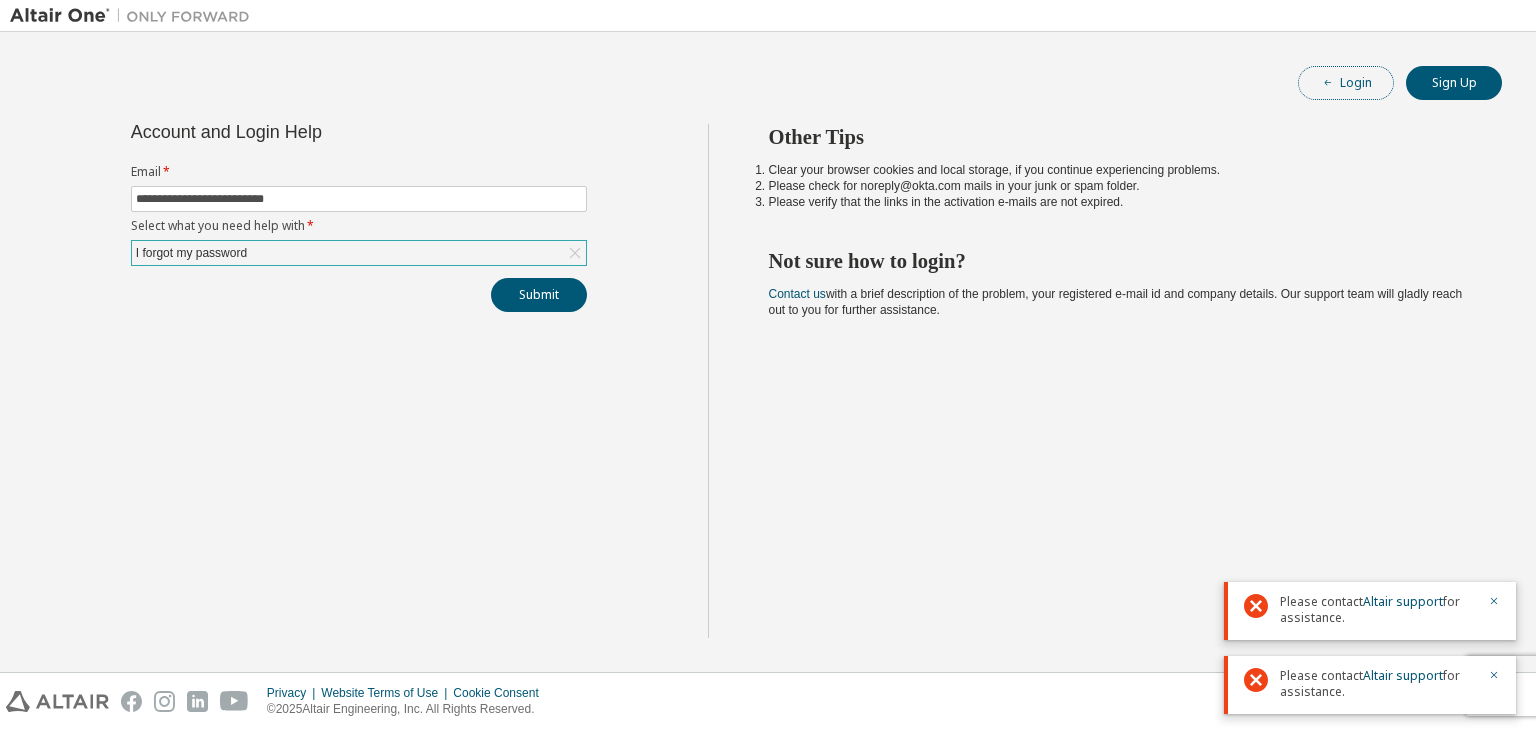 click on "Login" at bounding box center [1346, 83] 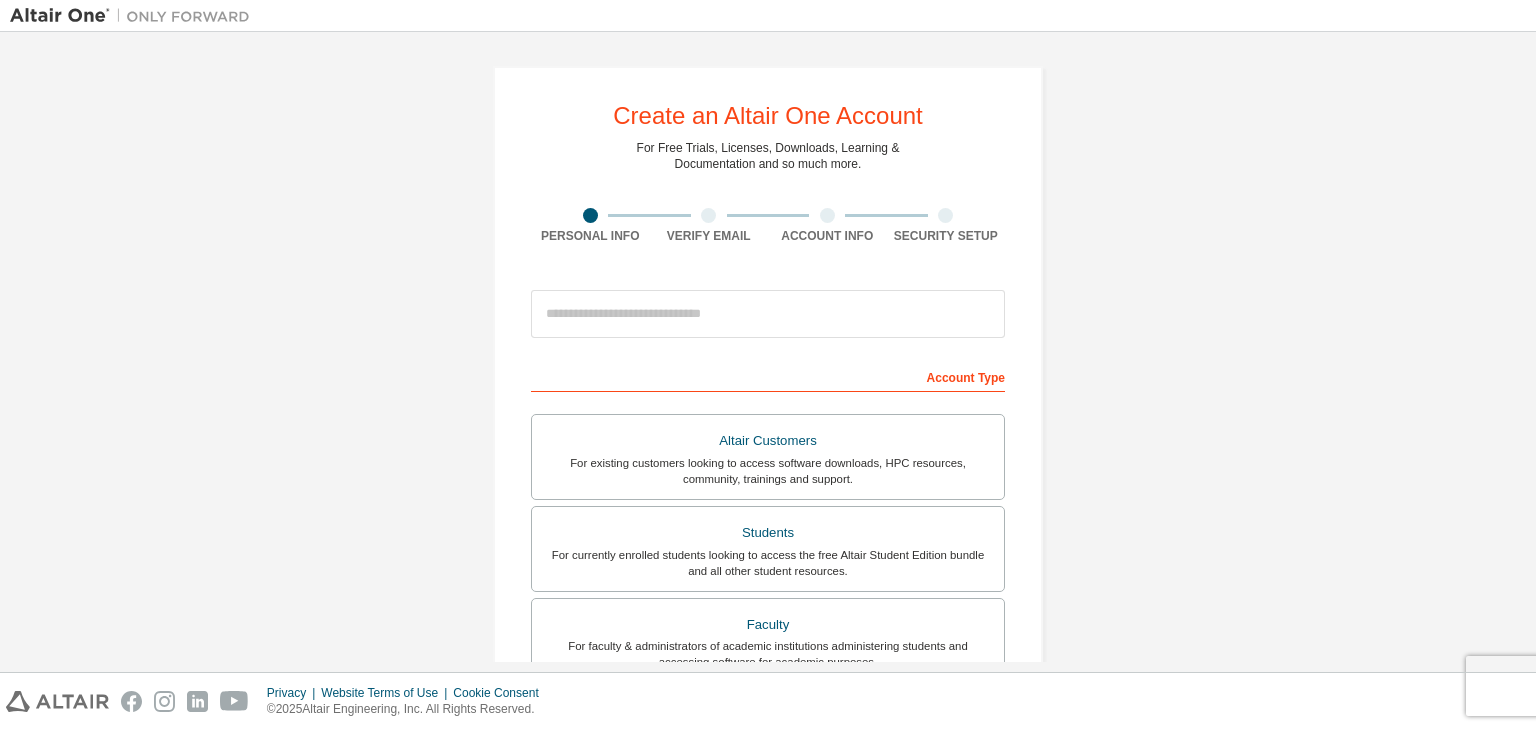 scroll, scrollTop: 0, scrollLeft: 0, axis: both 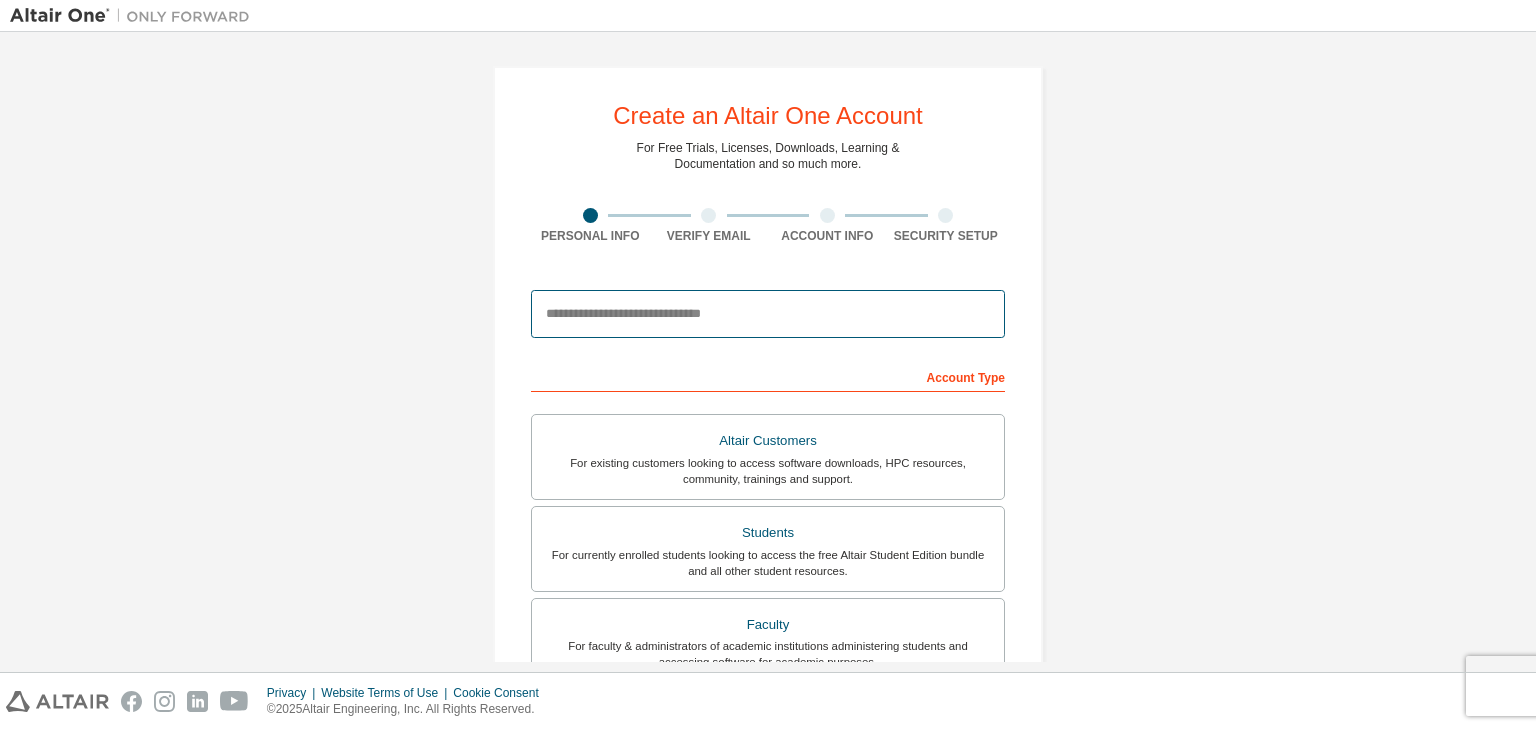 click at bounding box center (768, 314) 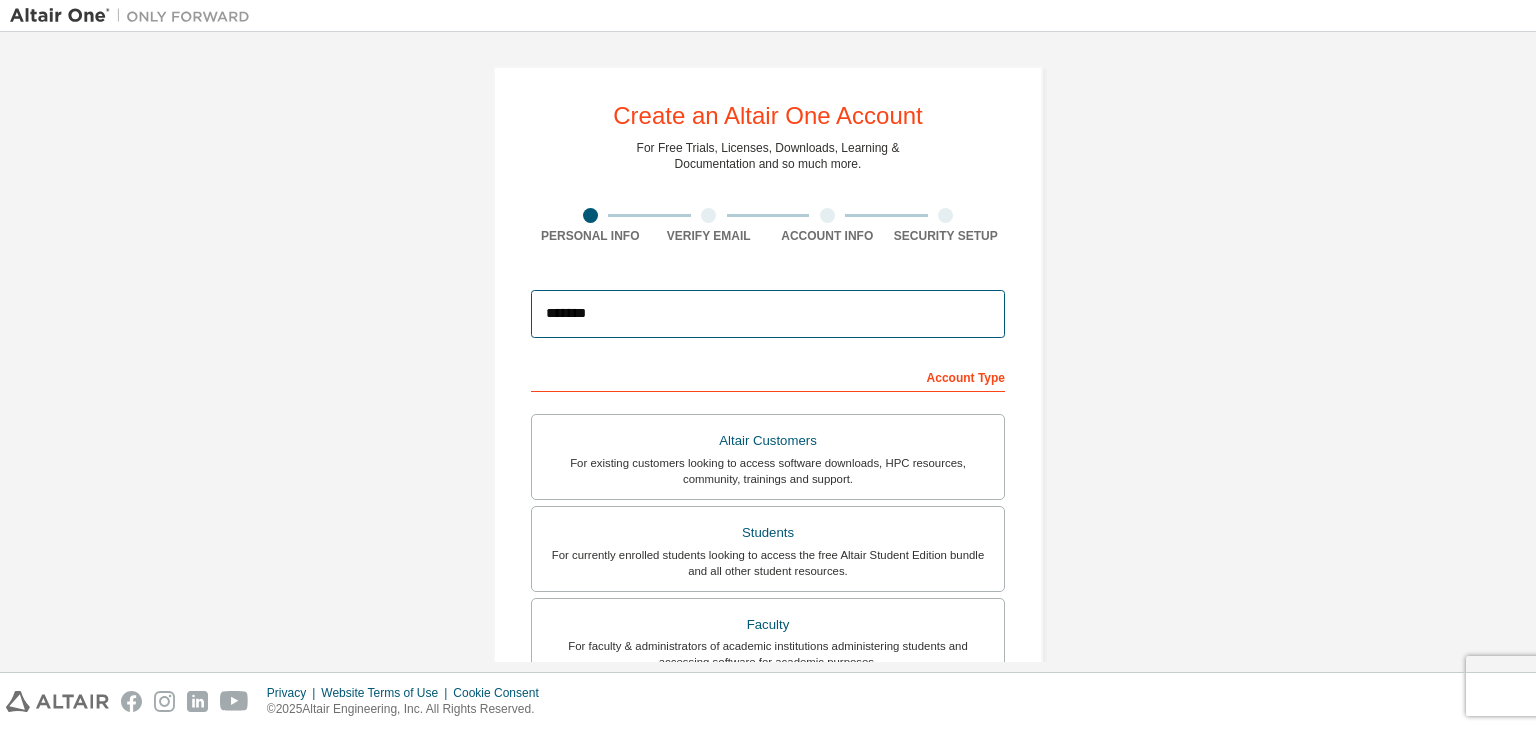 type on "*******" 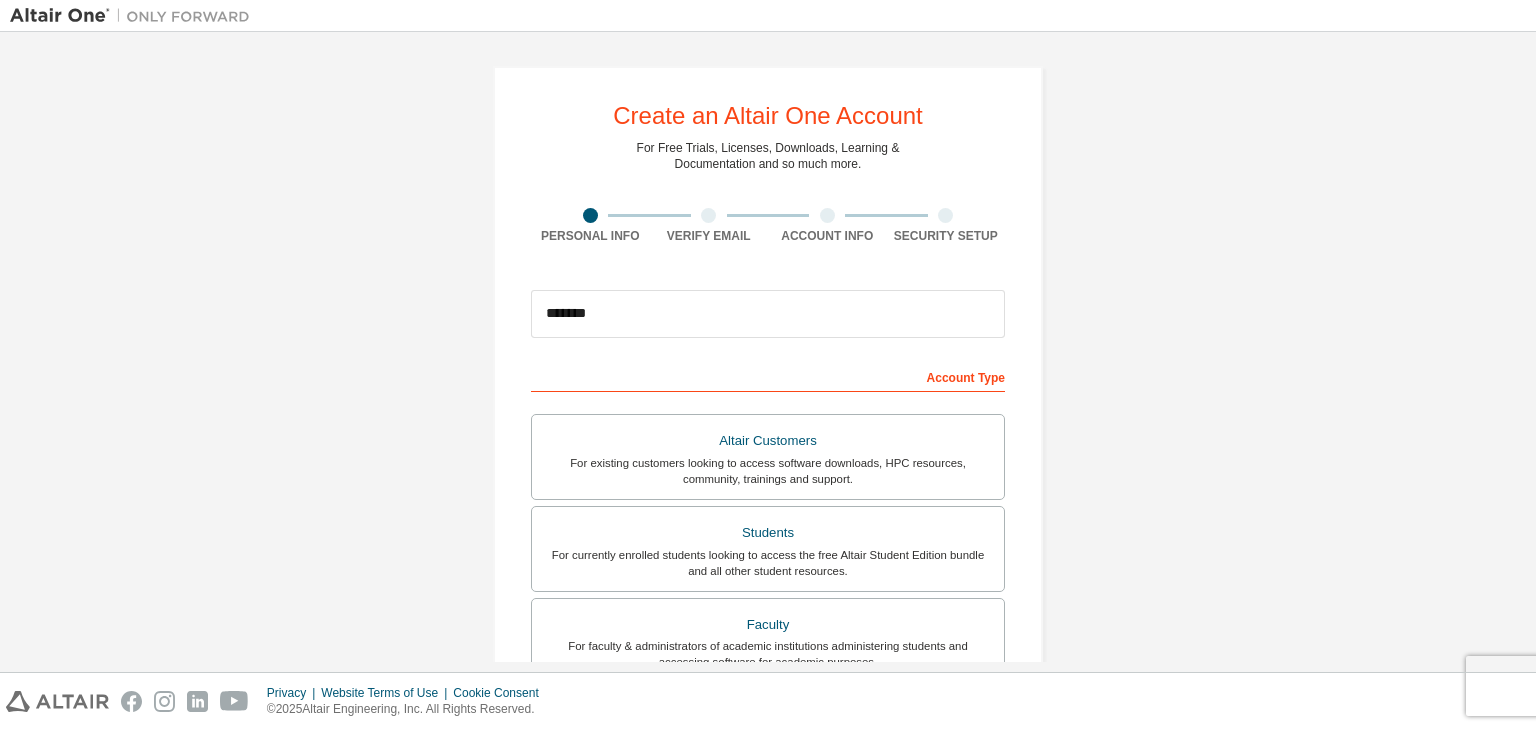 click on "Create an Altair One Account For Free Trials, Licenses, Downloads, Learning &  Documentation and so much more. Personal Info Verify Email Account Info Security Setup This is a federated email. No need to register a new account. You should be able to  login  by using your company's SSO credentials. Email already exists. Please try to  login  instead. ******* Account Type Altair Customers For existing customers looking to access software downloads, HPC resources, community, trainings and support. Students For currently enrolled students looking to access the free Altair Student Edition bundle and all other student resources. Faculty For faculty & administrators of academic institutions administering students and accessing software for academic purposes. Everyone else For individuals, businesses and everyone else looking to try Altair software and explore our product offerings. Your Profile First Name Last Name Job Title I accept the    End-User License Agreement Next" at bounding box center [768, 571] 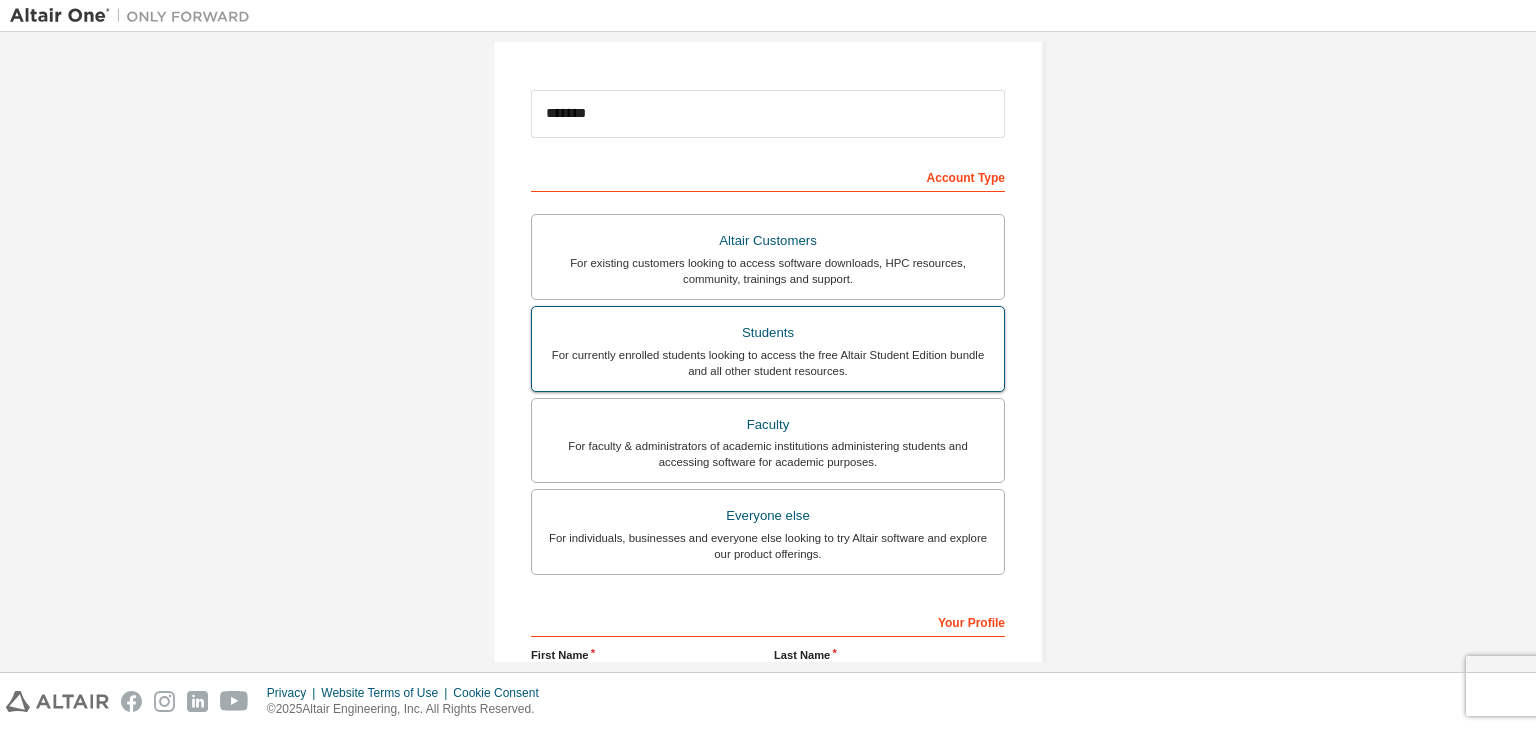 click on "Students" at bounding box center (768, 333) 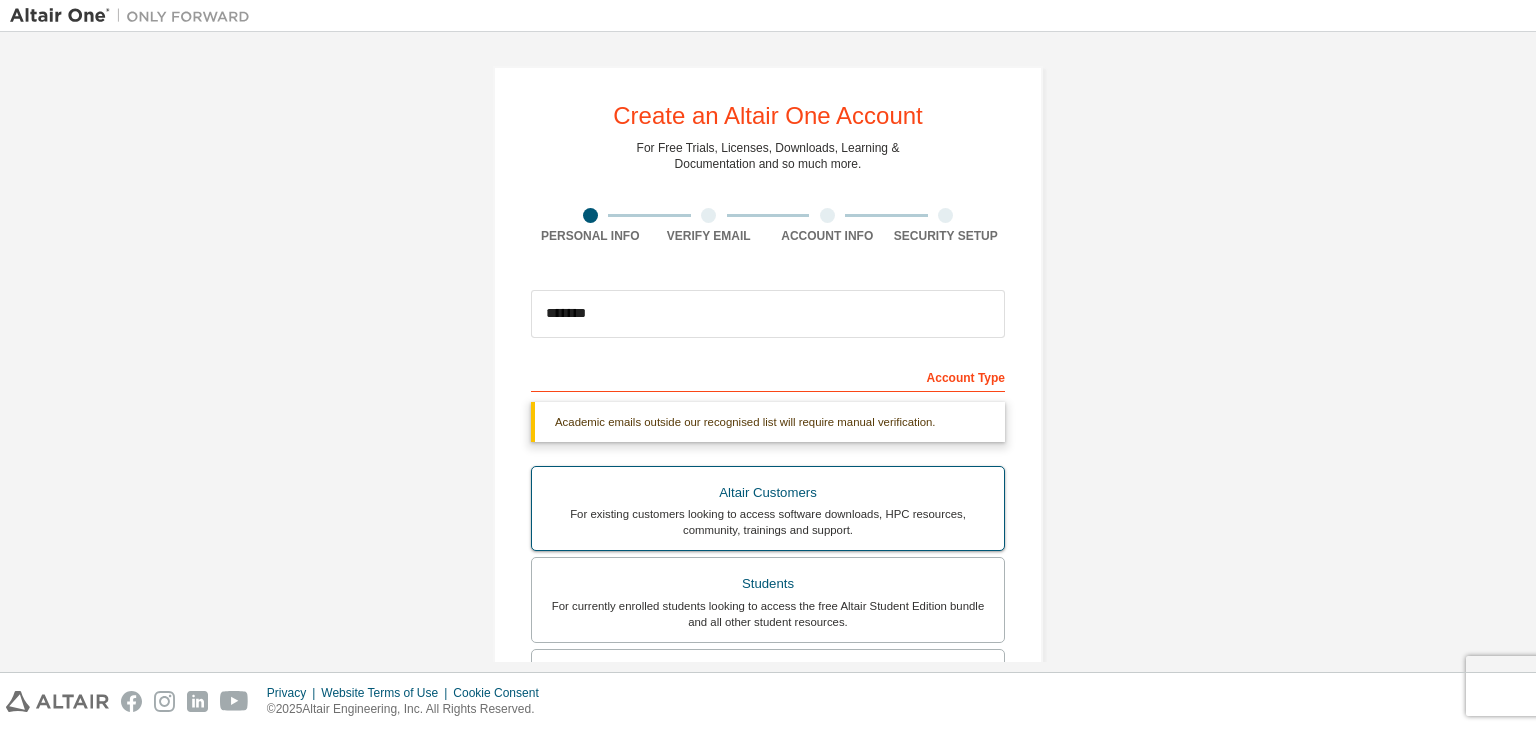 scroll, scrollTop: 0, scrollLeft: 0, axis: both 